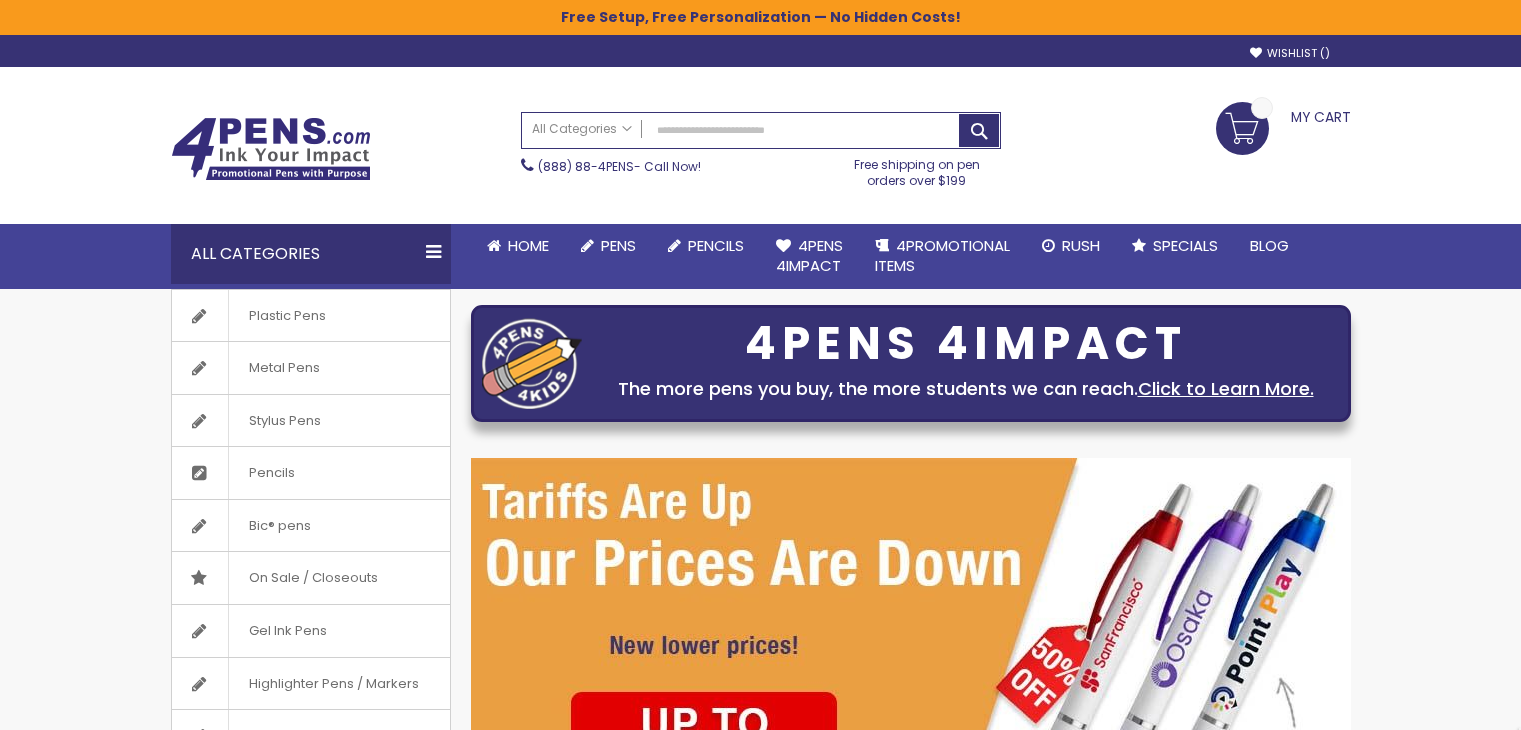 scroll, scrollTop: 0, scrollLeft: 0, axis: both 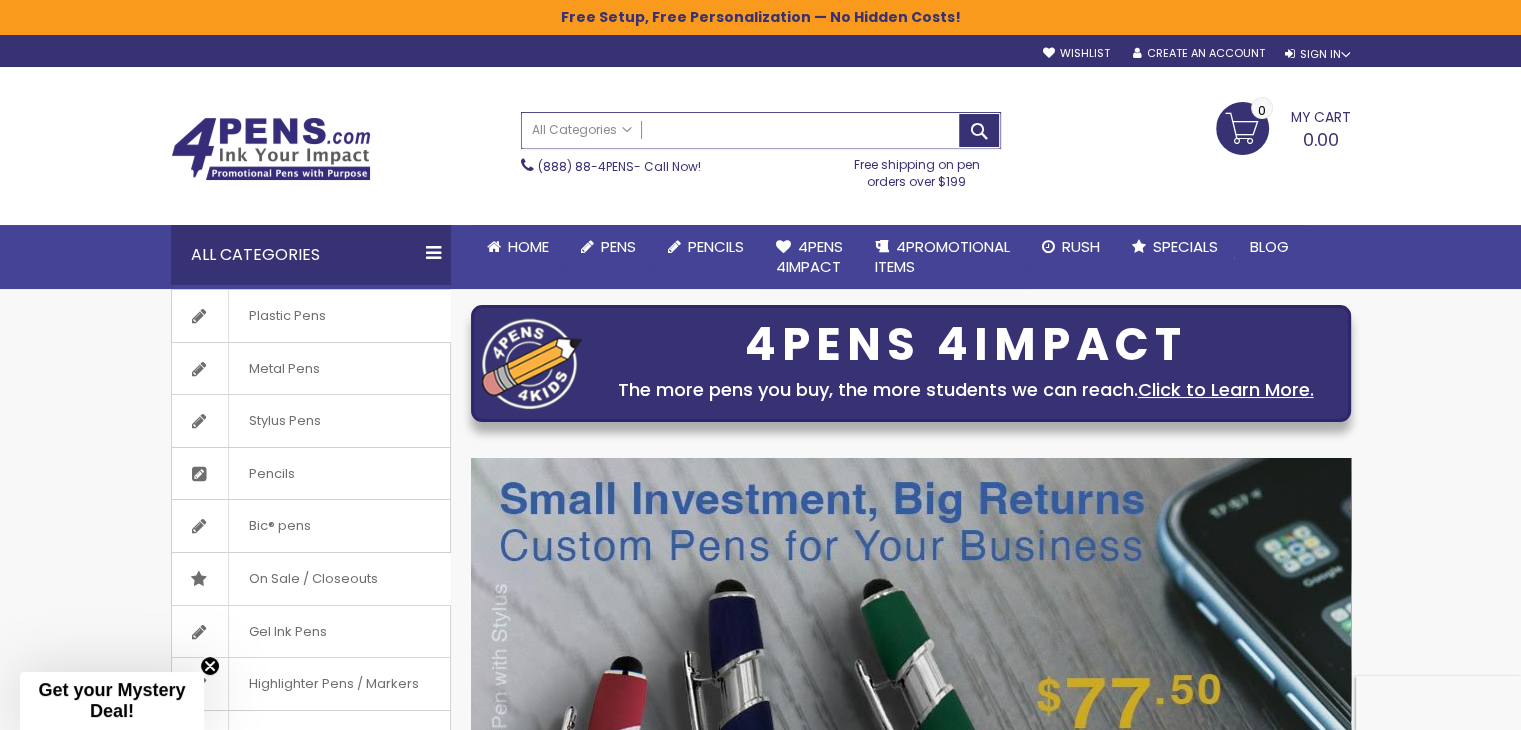 click on "Search" at bounding box center (761, 130) 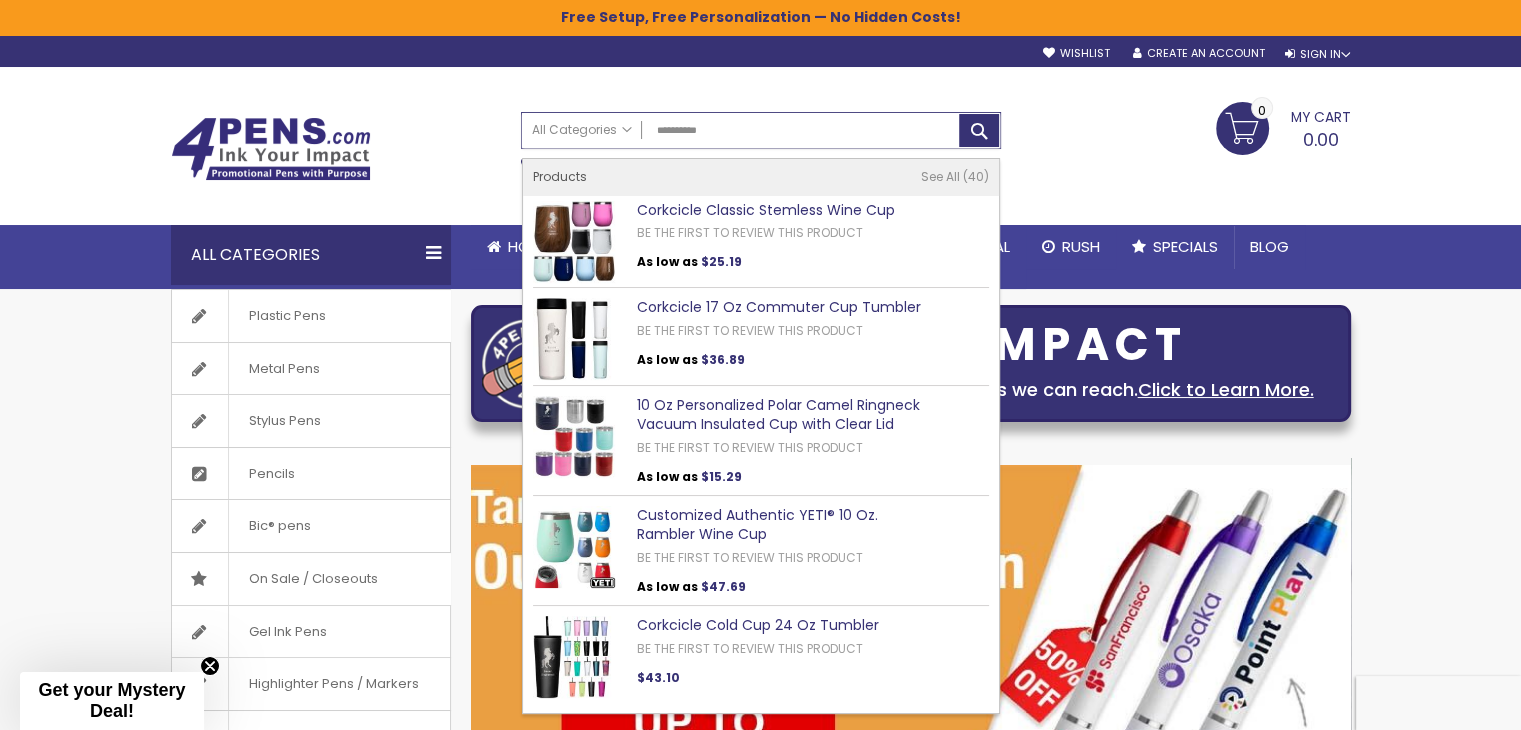 drag, startPoint x: 722, startPoint y: 125, endPoint x: 691, endPoint y: 129, distance: 31.257 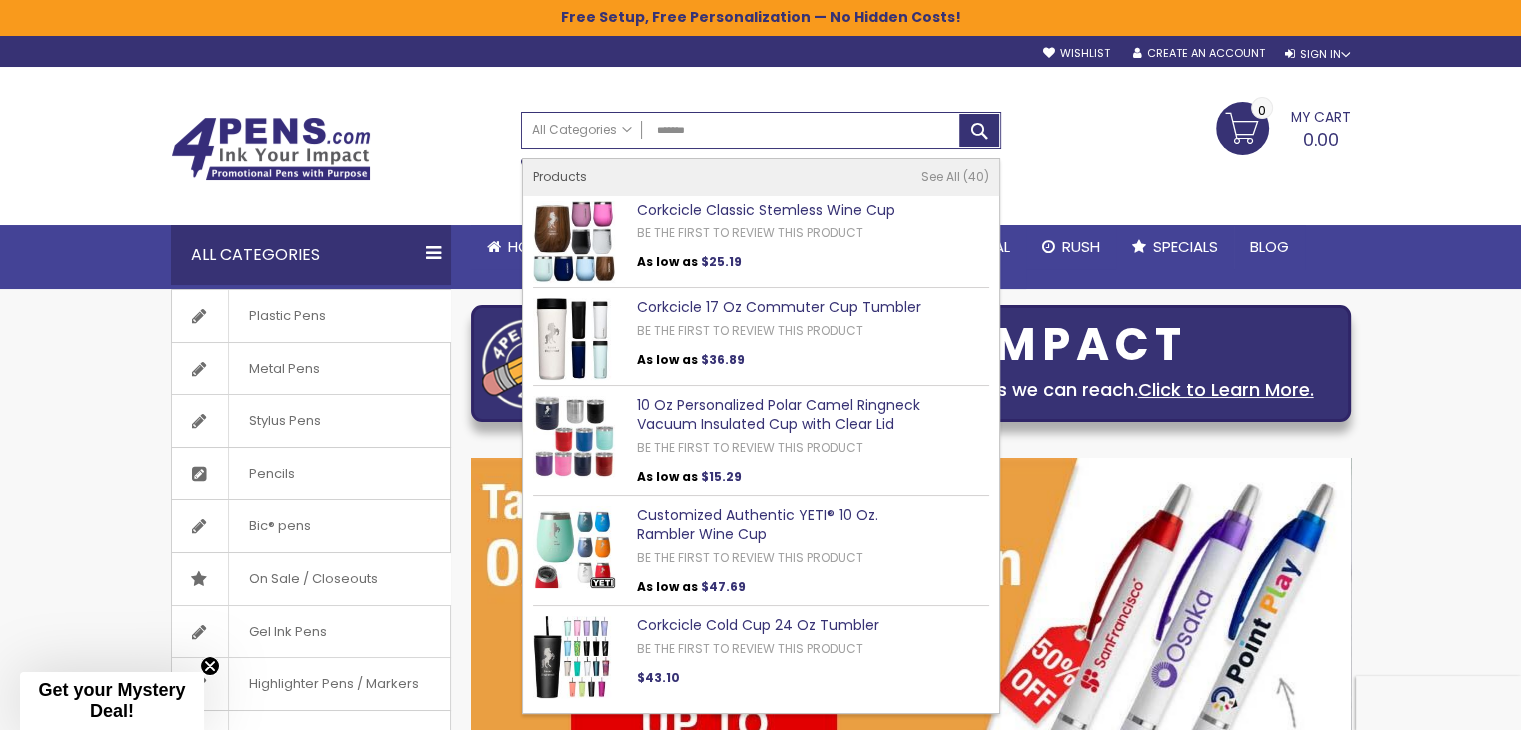 type on "******" 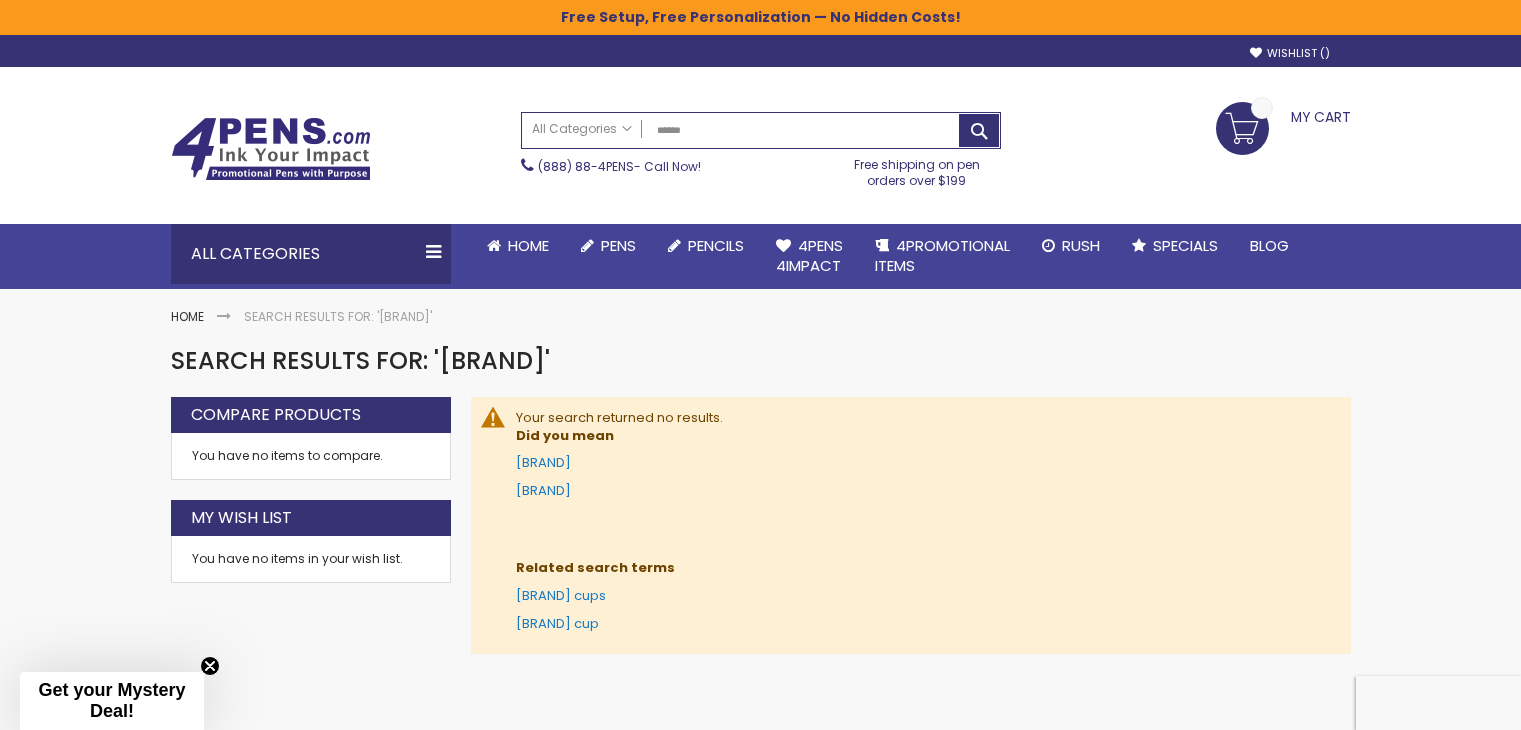scroll, scrollTop: 0, scrollLeft: 0, axis: both 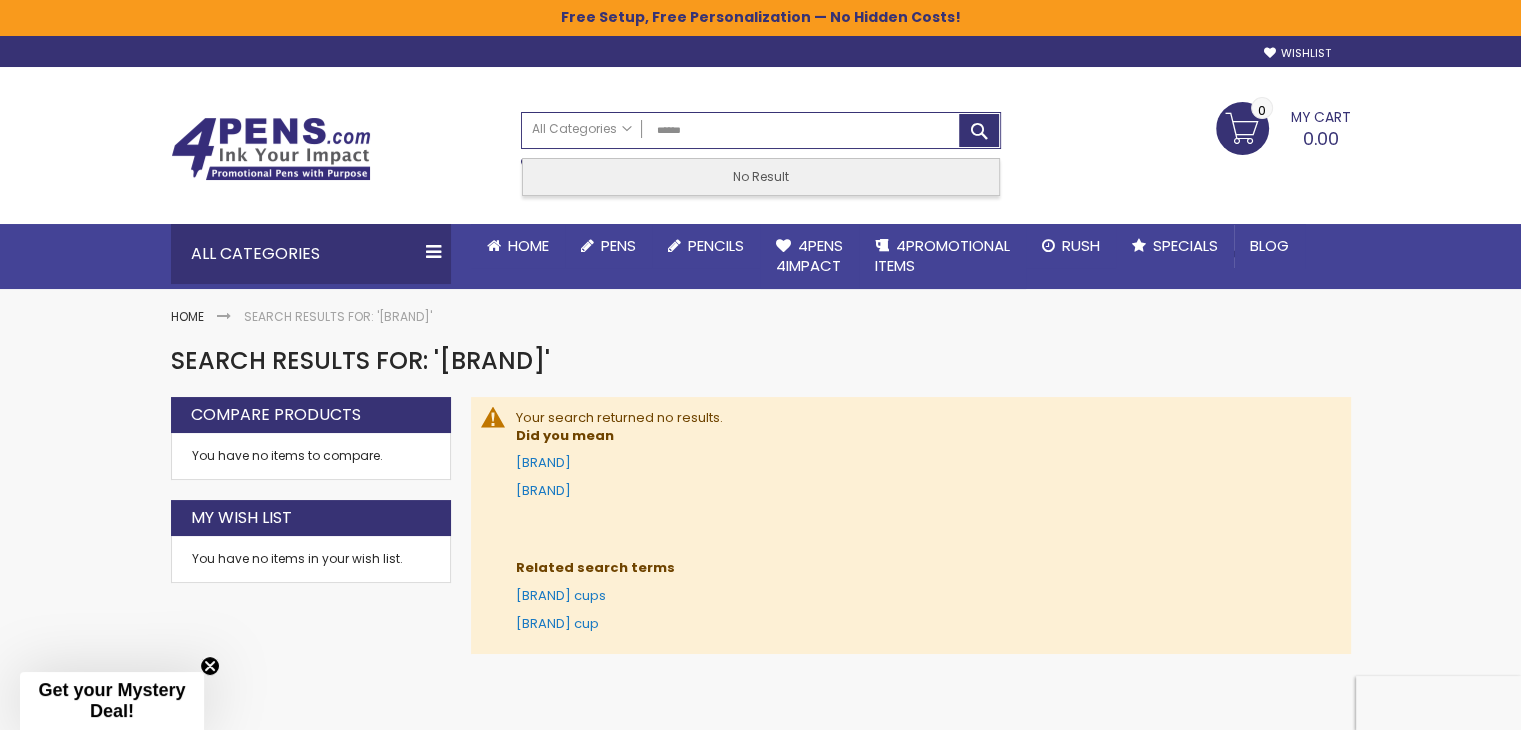 click on "******" at bounding box center (761, 130) 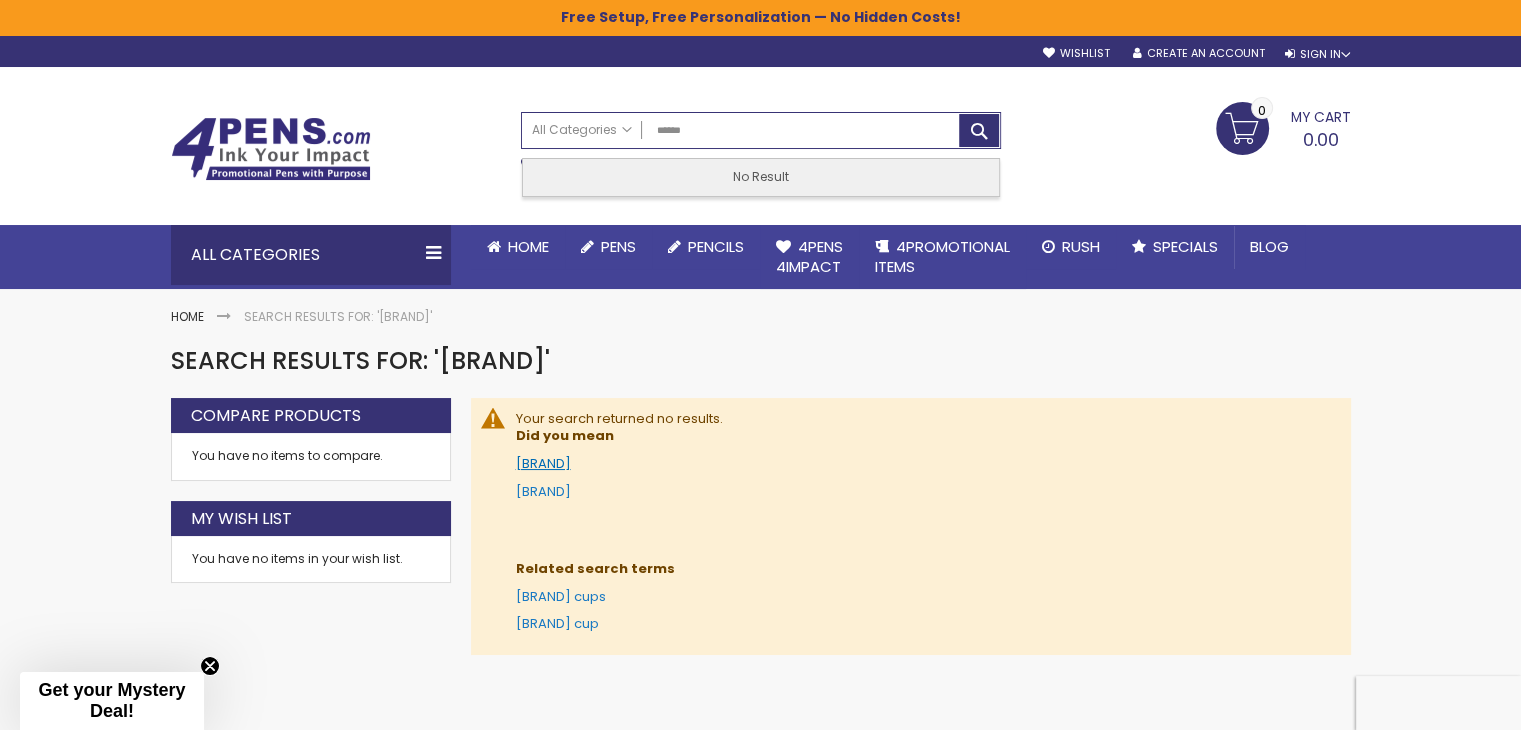 click on "stanley" at bounding box center (543, 463) 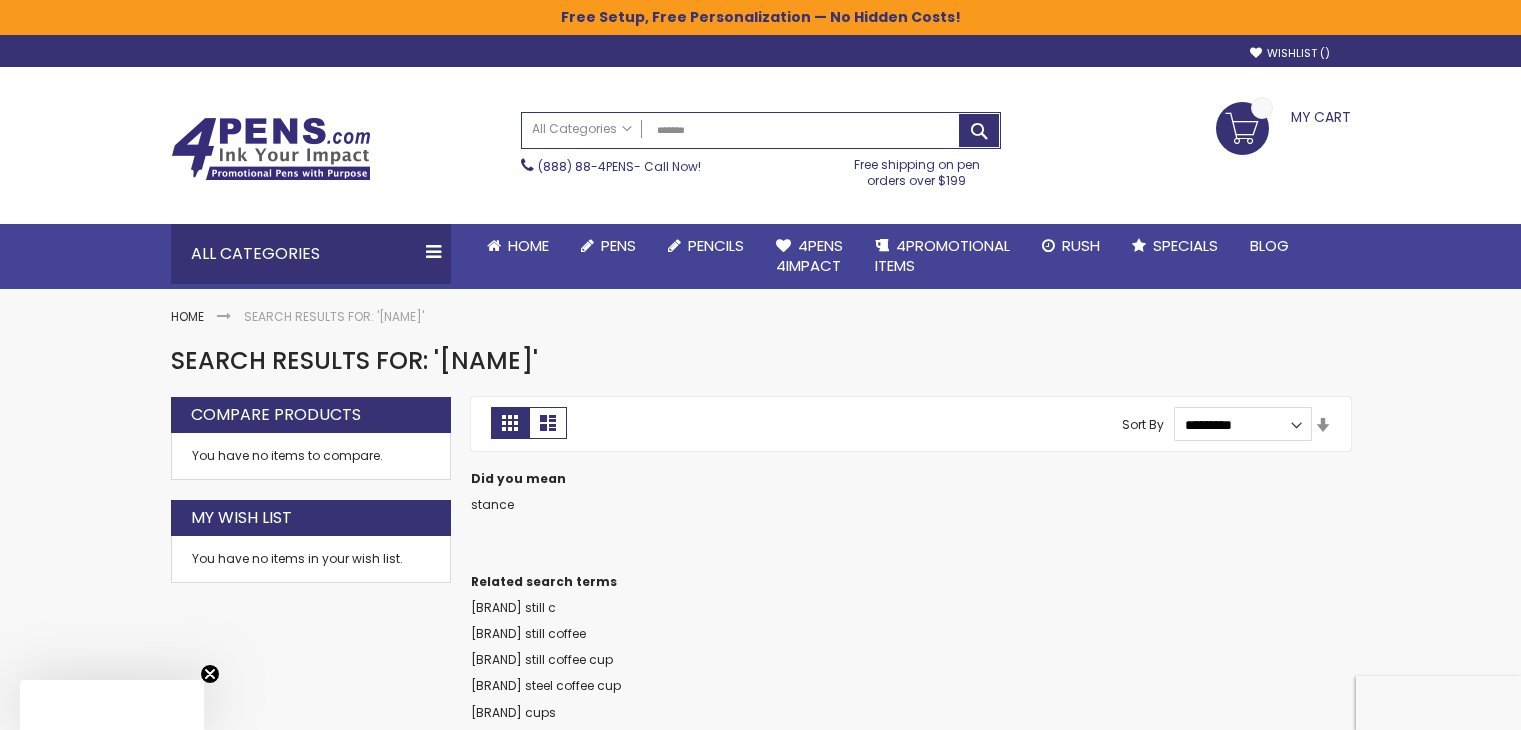 scroll, scrollTop: 0, scrollLeft: 0, axis: both 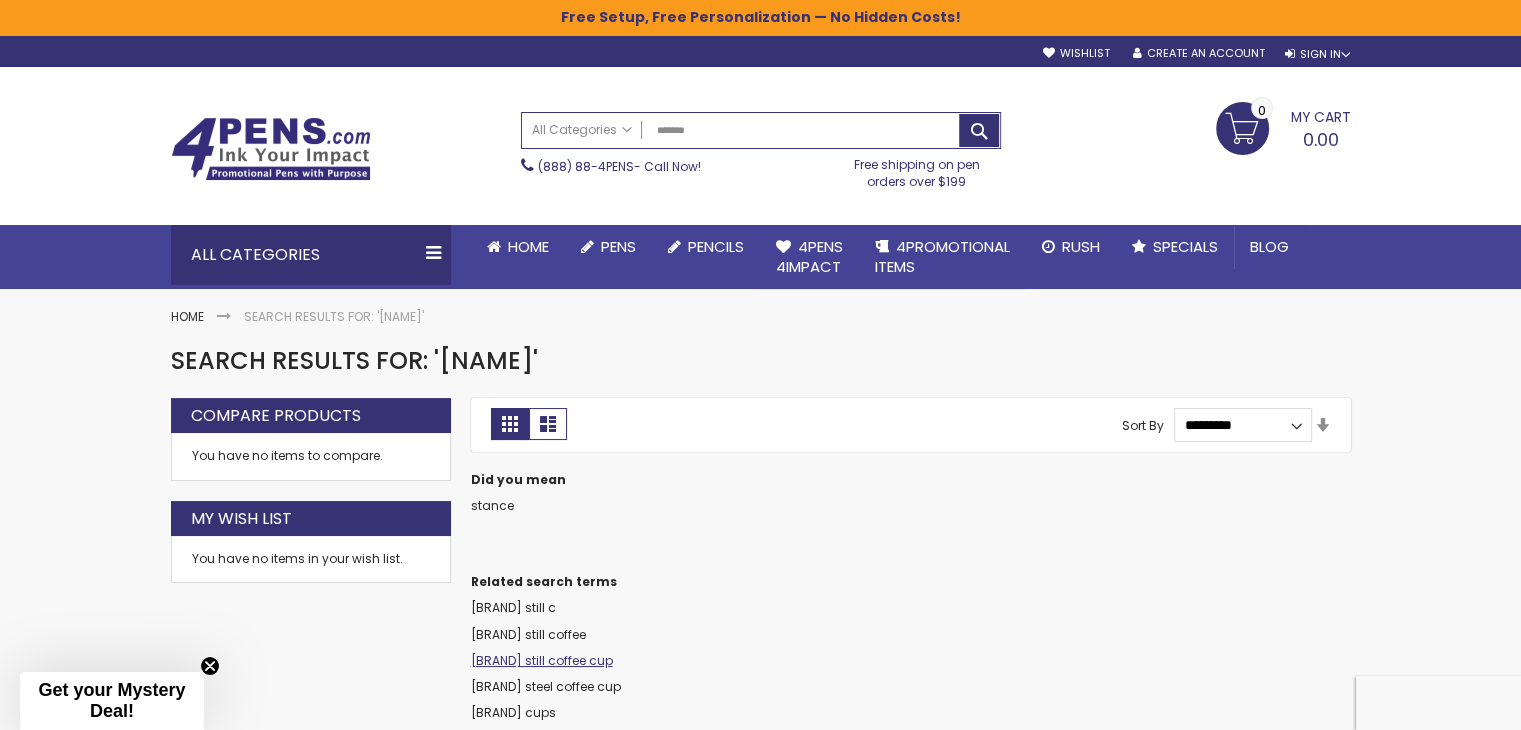 click on "Stanley still  coffee cup" at bounding box center (542, 660) 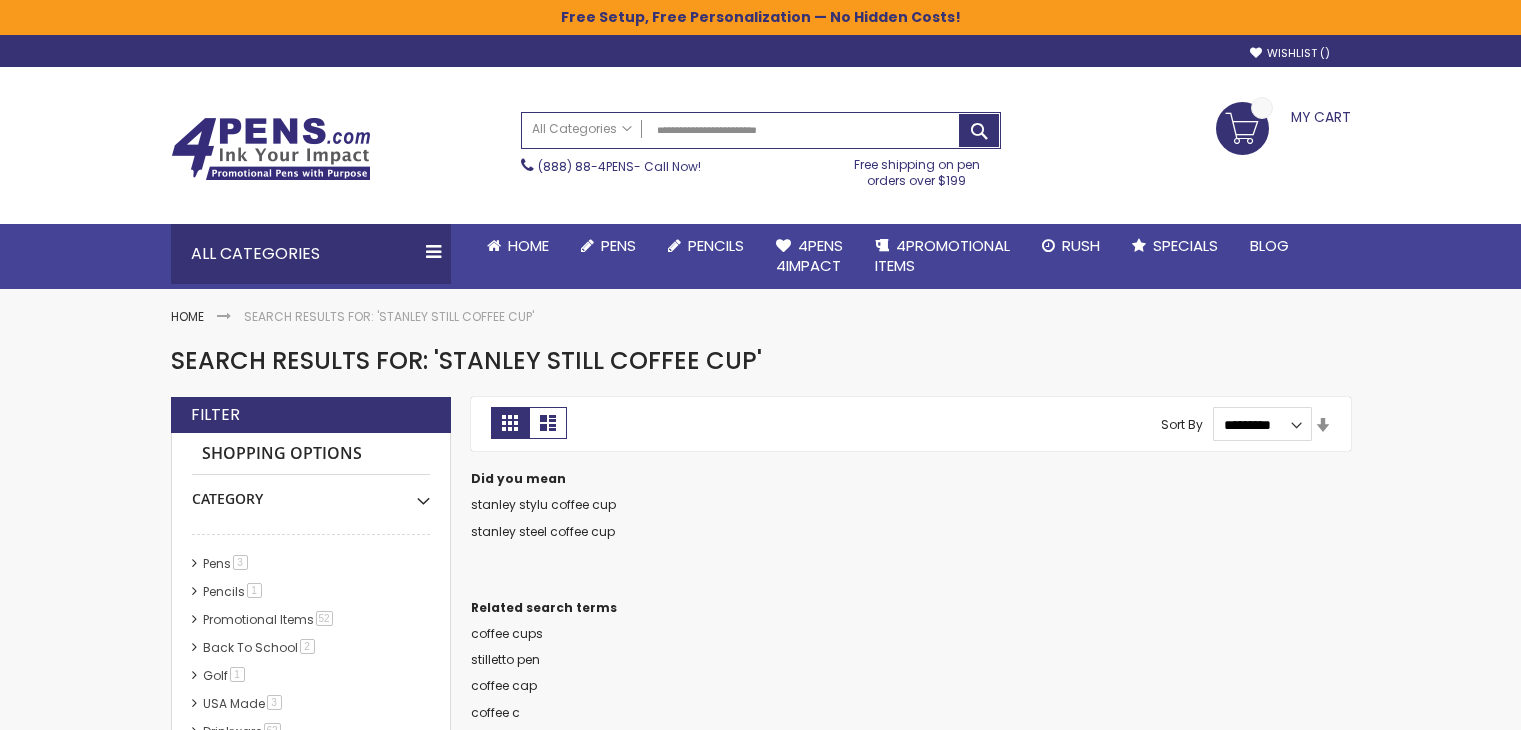 scroll, scrollTop: 0, scrollLeft: 0, axis: both 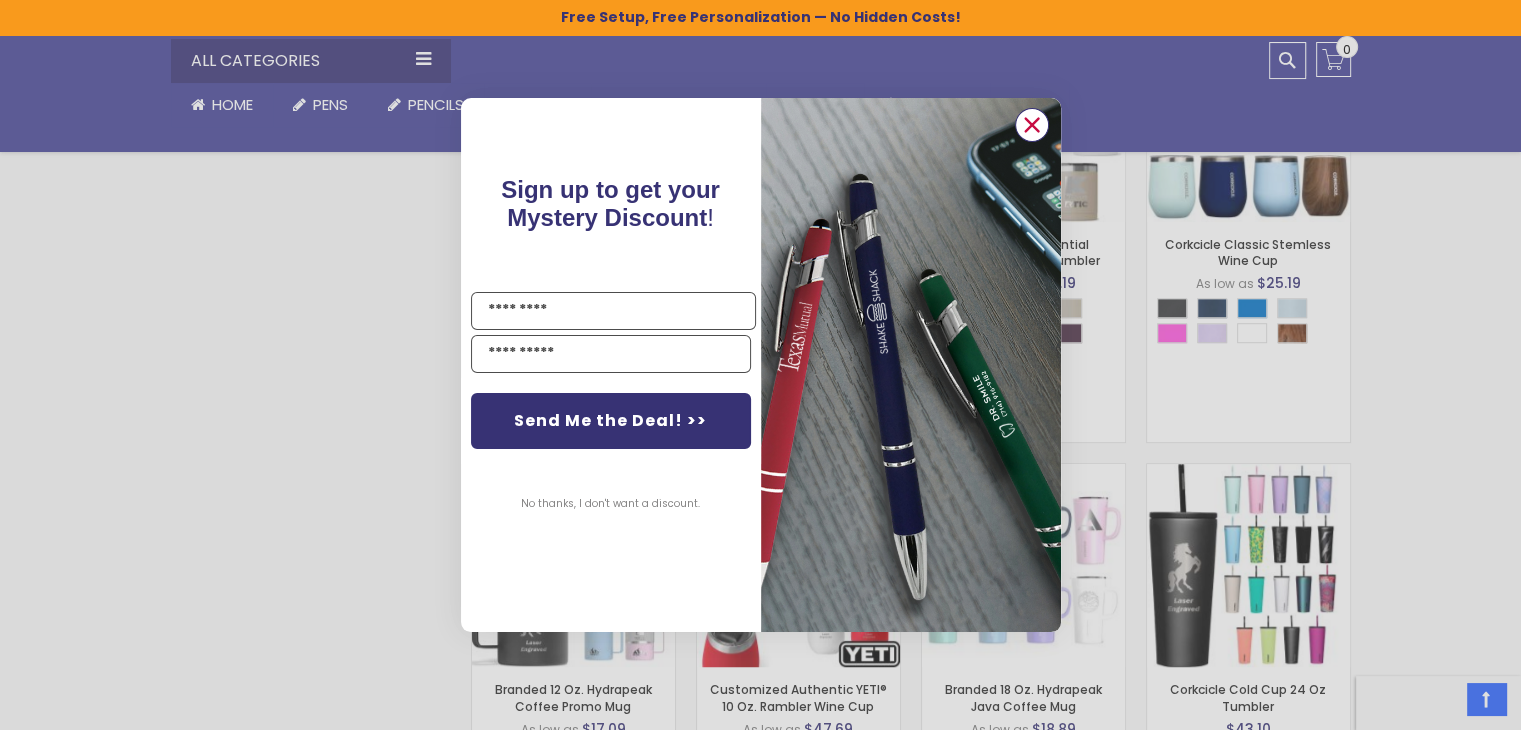 click 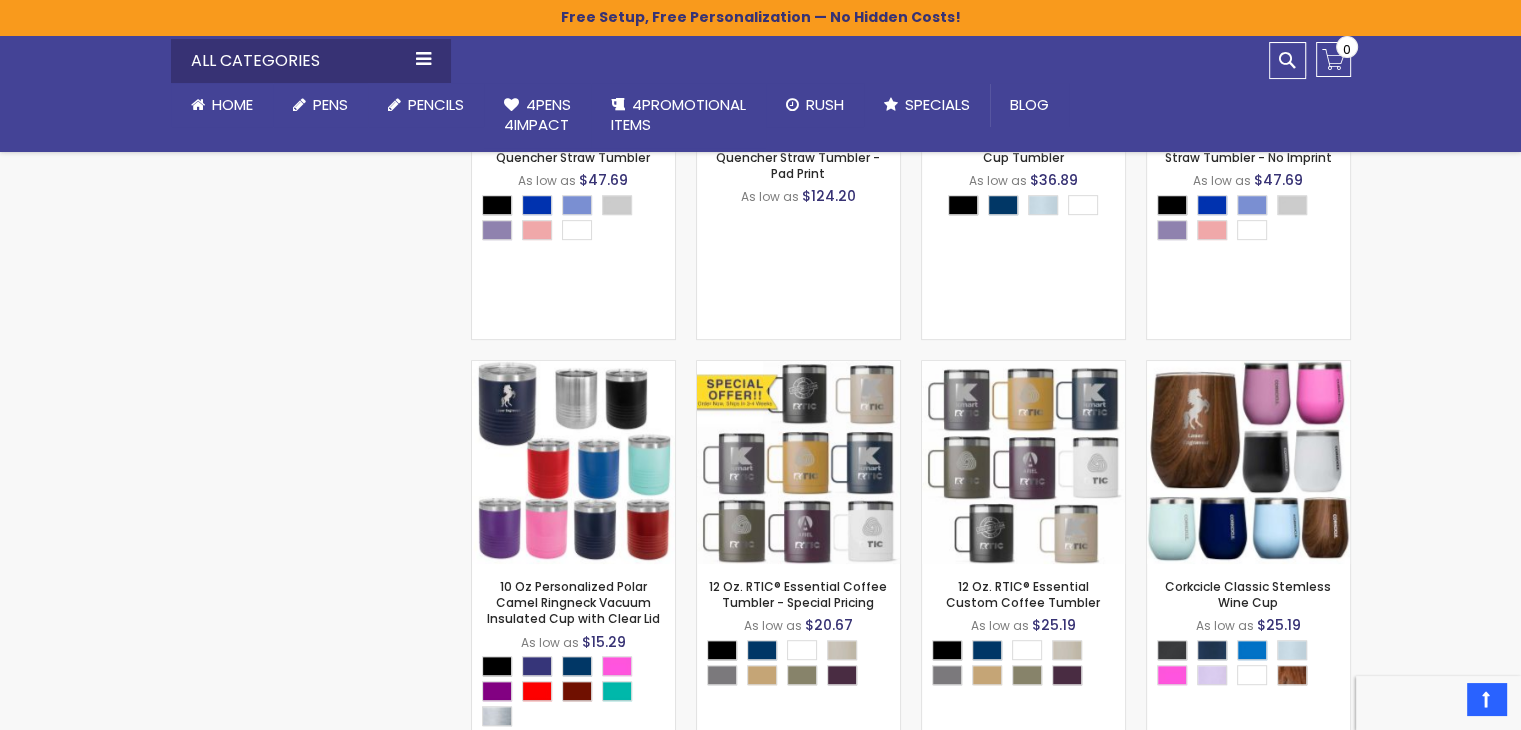 scroll, scrollTop: 534, scrollLeft: 0, axis: vertical 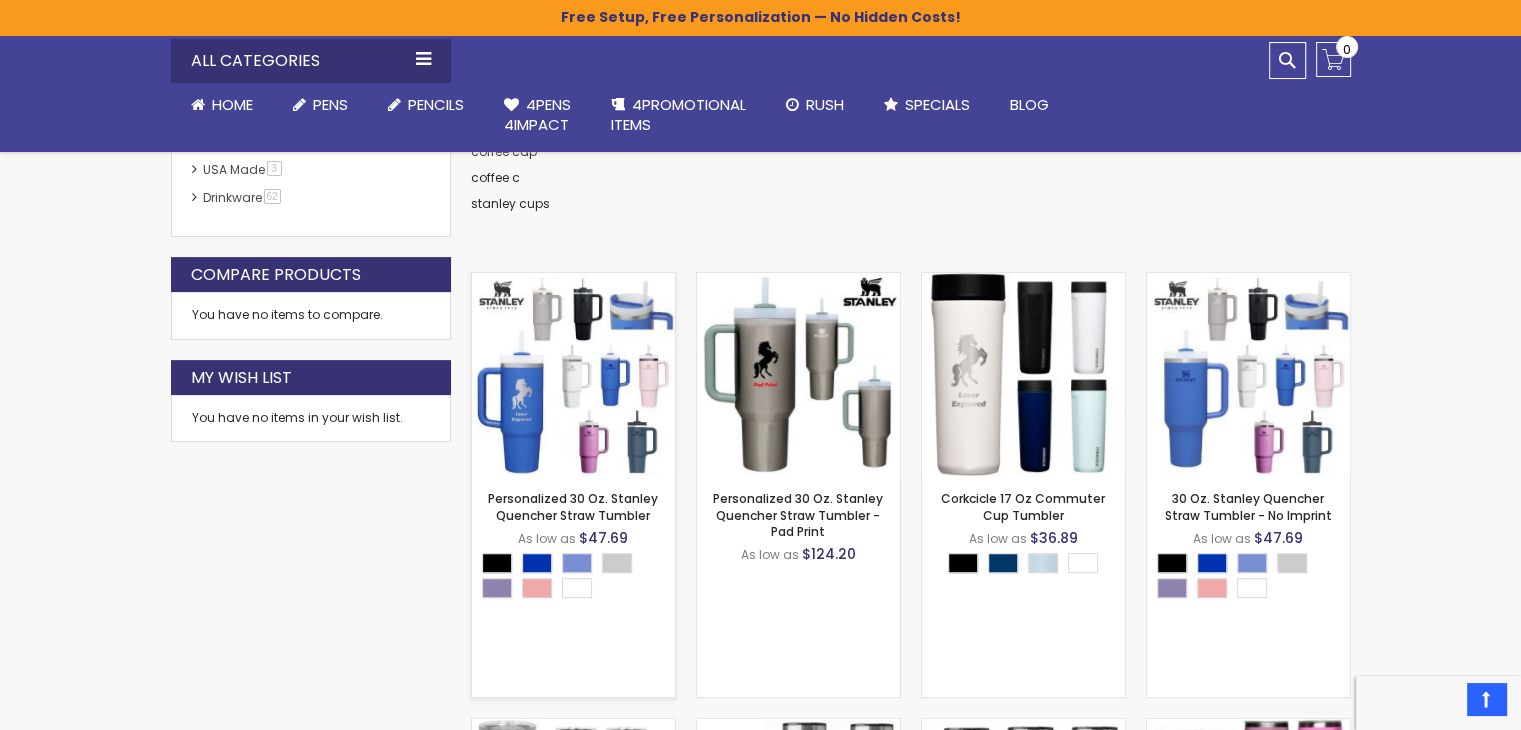 click at bounding box center (573, 374) 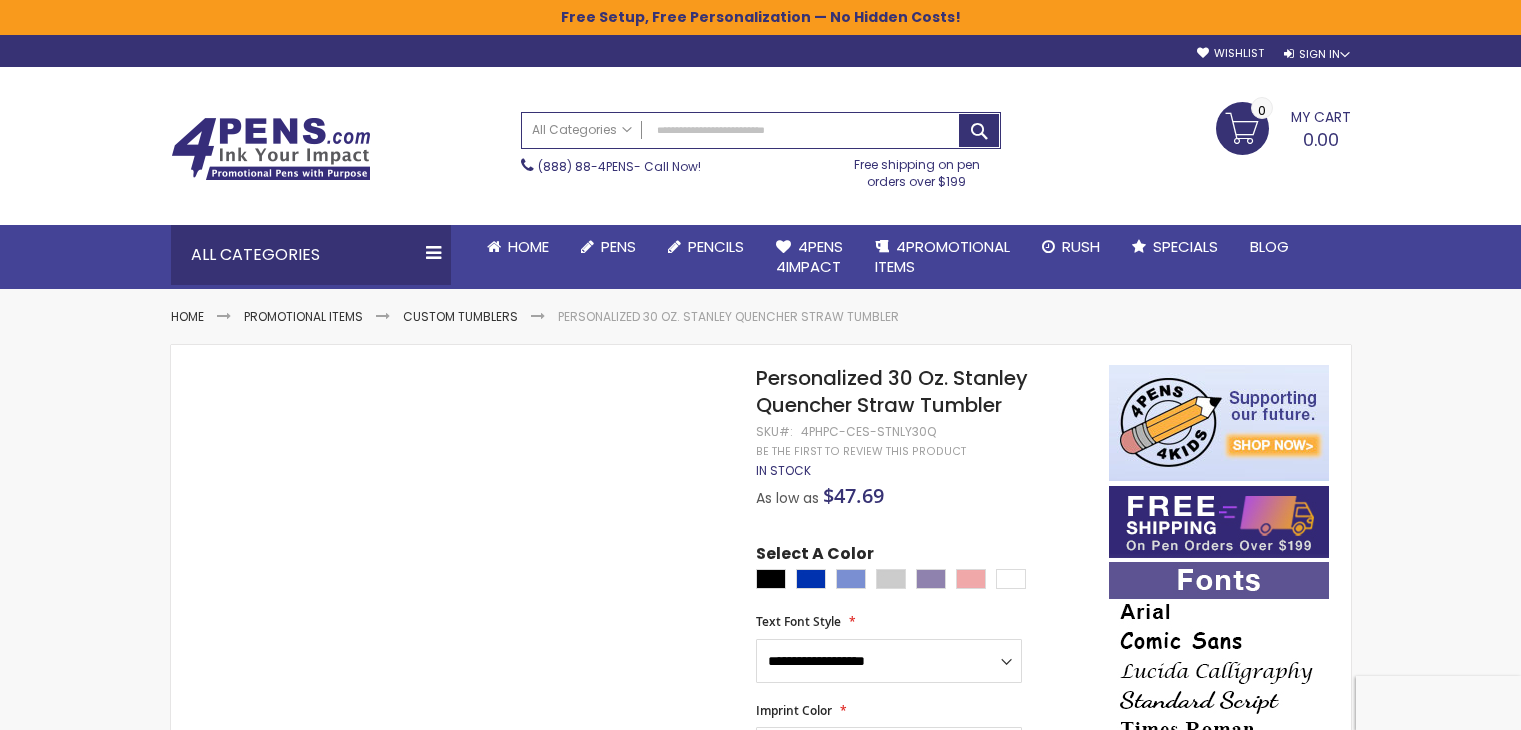 scroll, scrollTop: 0, scrollLeft: 0, axis: both 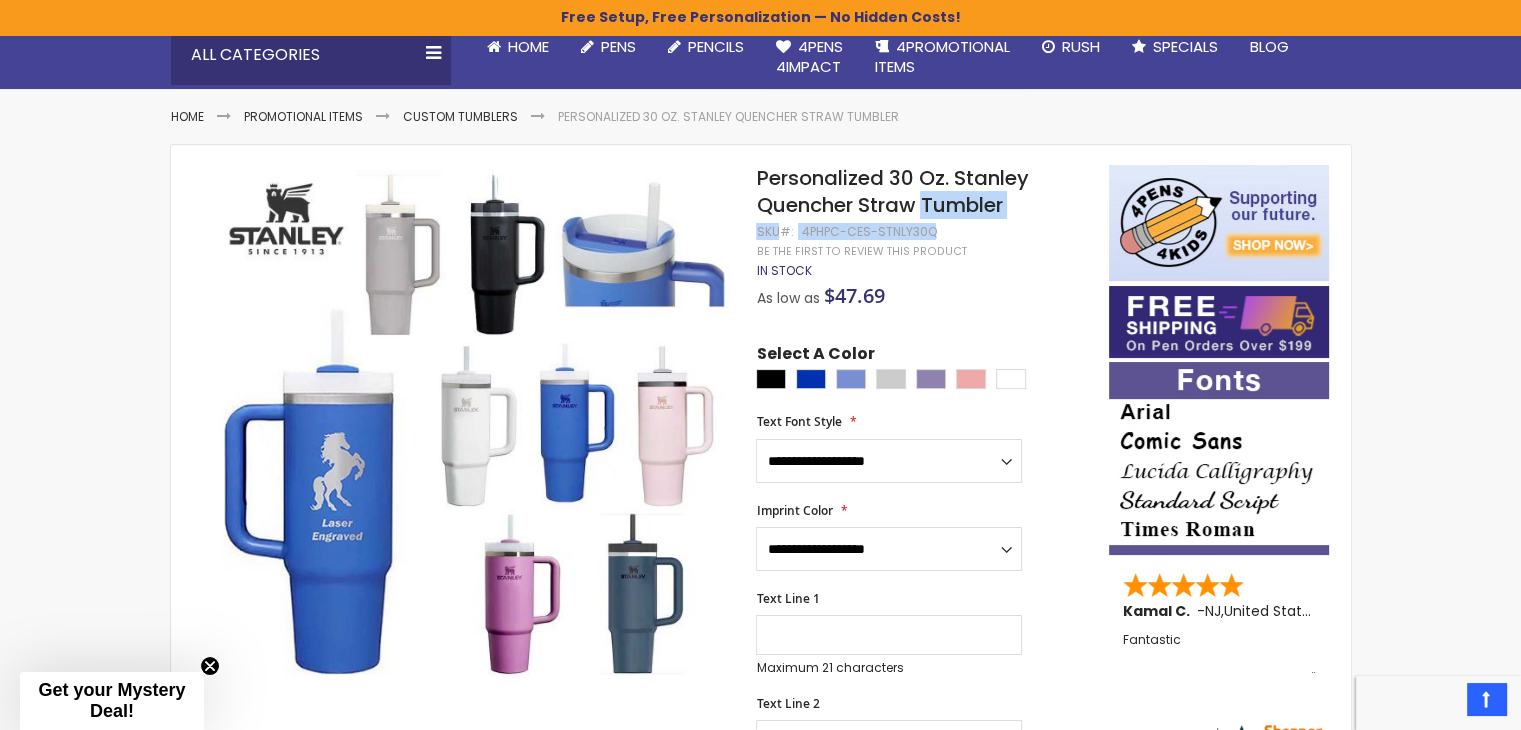 drag, startPoint x: 800, startPoint y: 232, endPoint x: 930, endPoint y: 225, distance: 130.18832 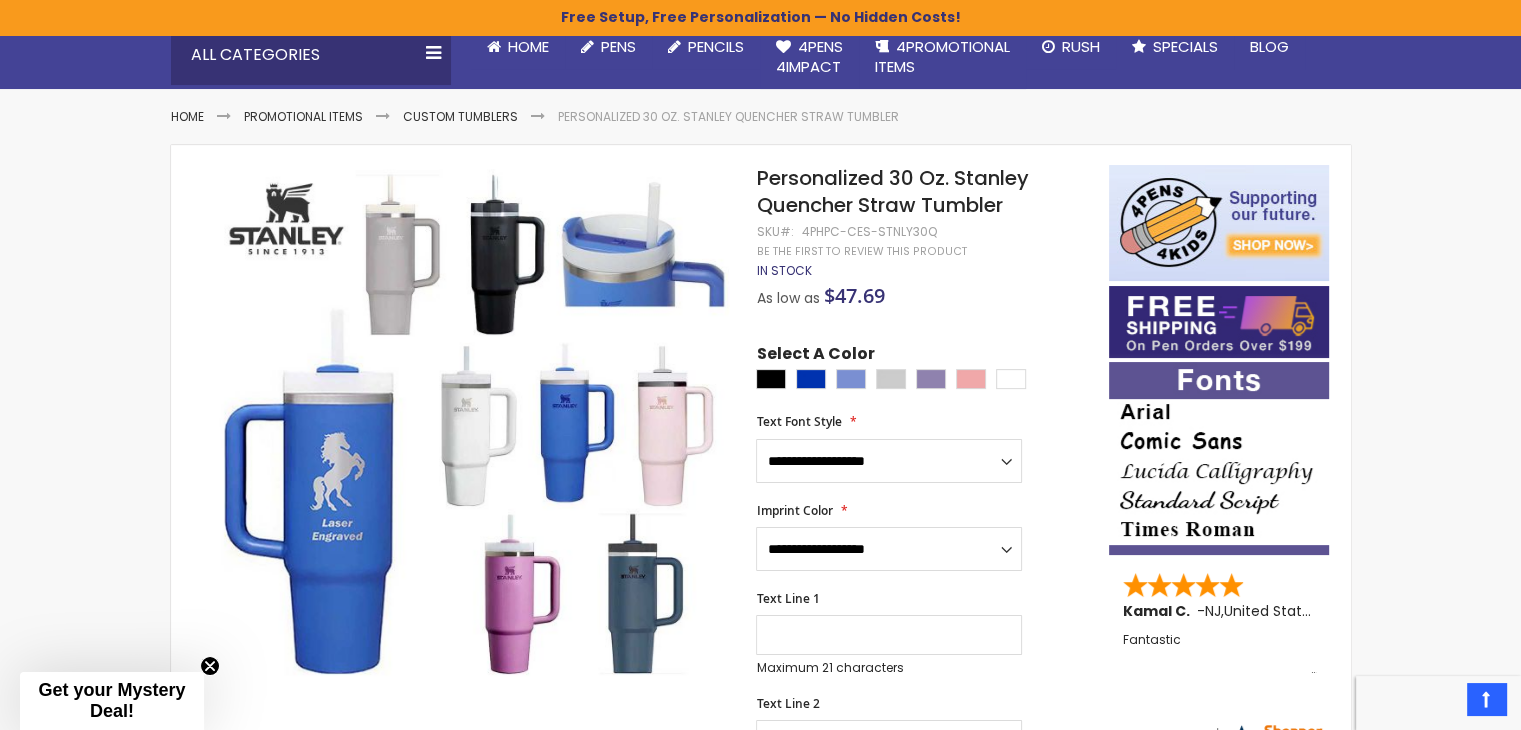click on "**********" at bounding box center [922, 1135] 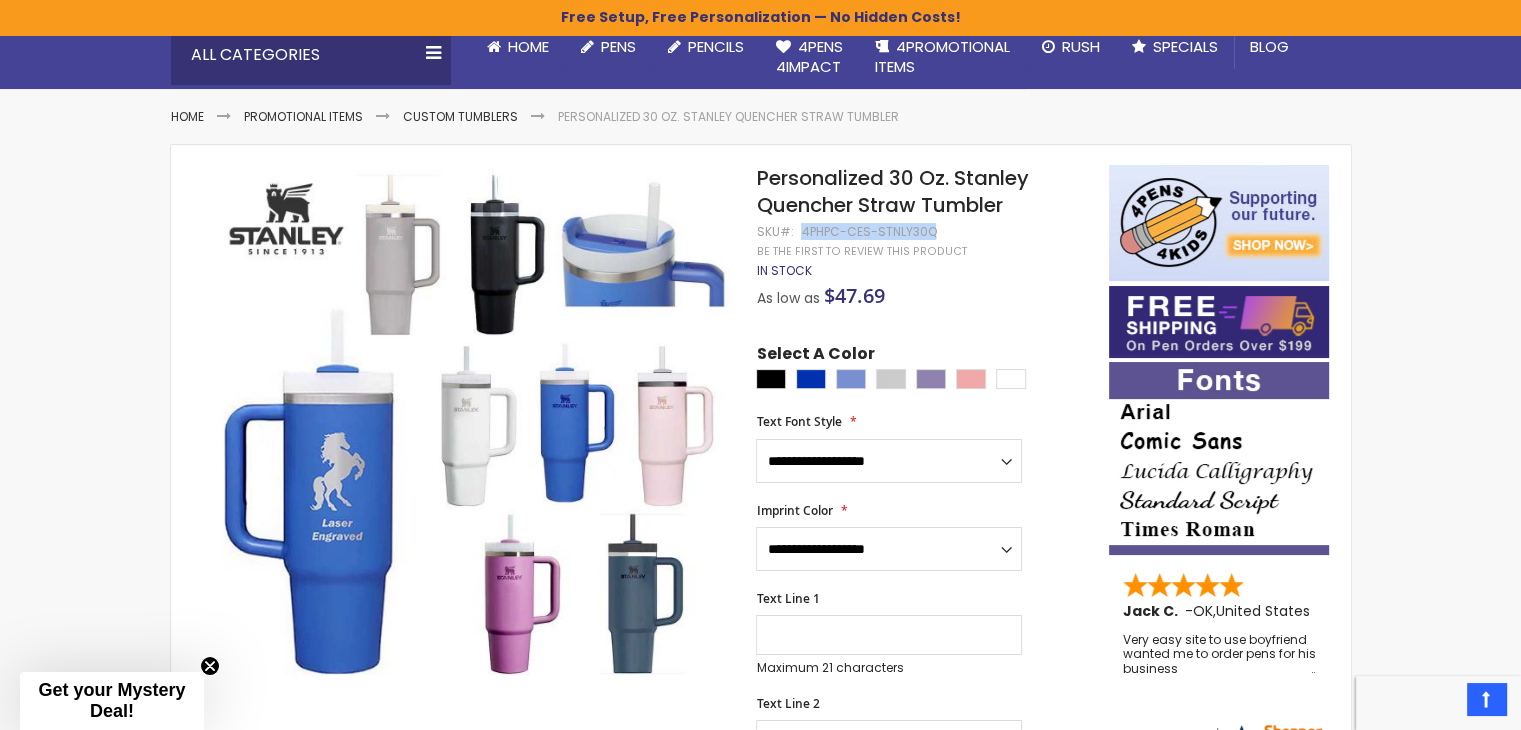 drag, startPoint x: 931, startPoint y: 229, endPoint x: 803, endPoint y: 229, distance: 128 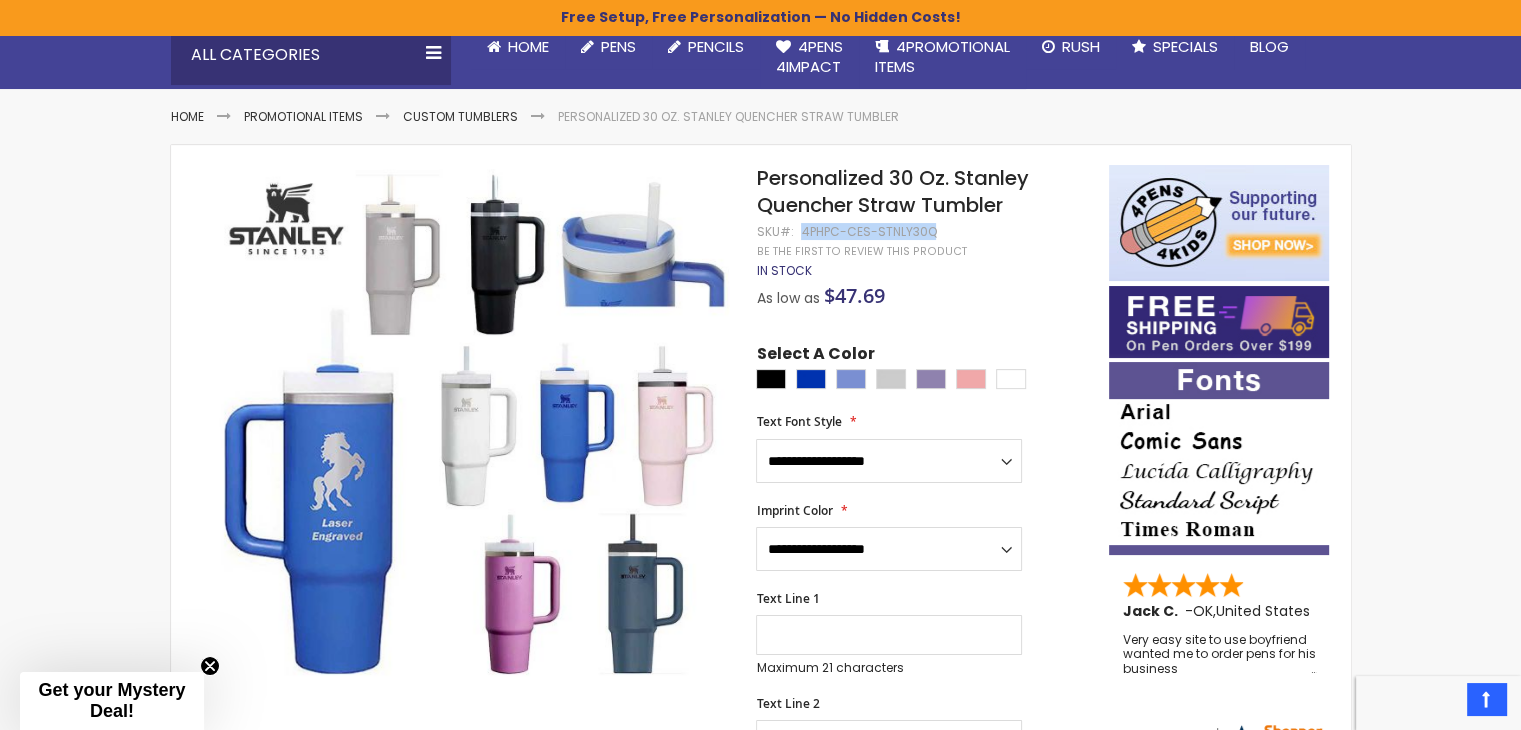 copy on "4PHPC-CES-STNLY30Q" 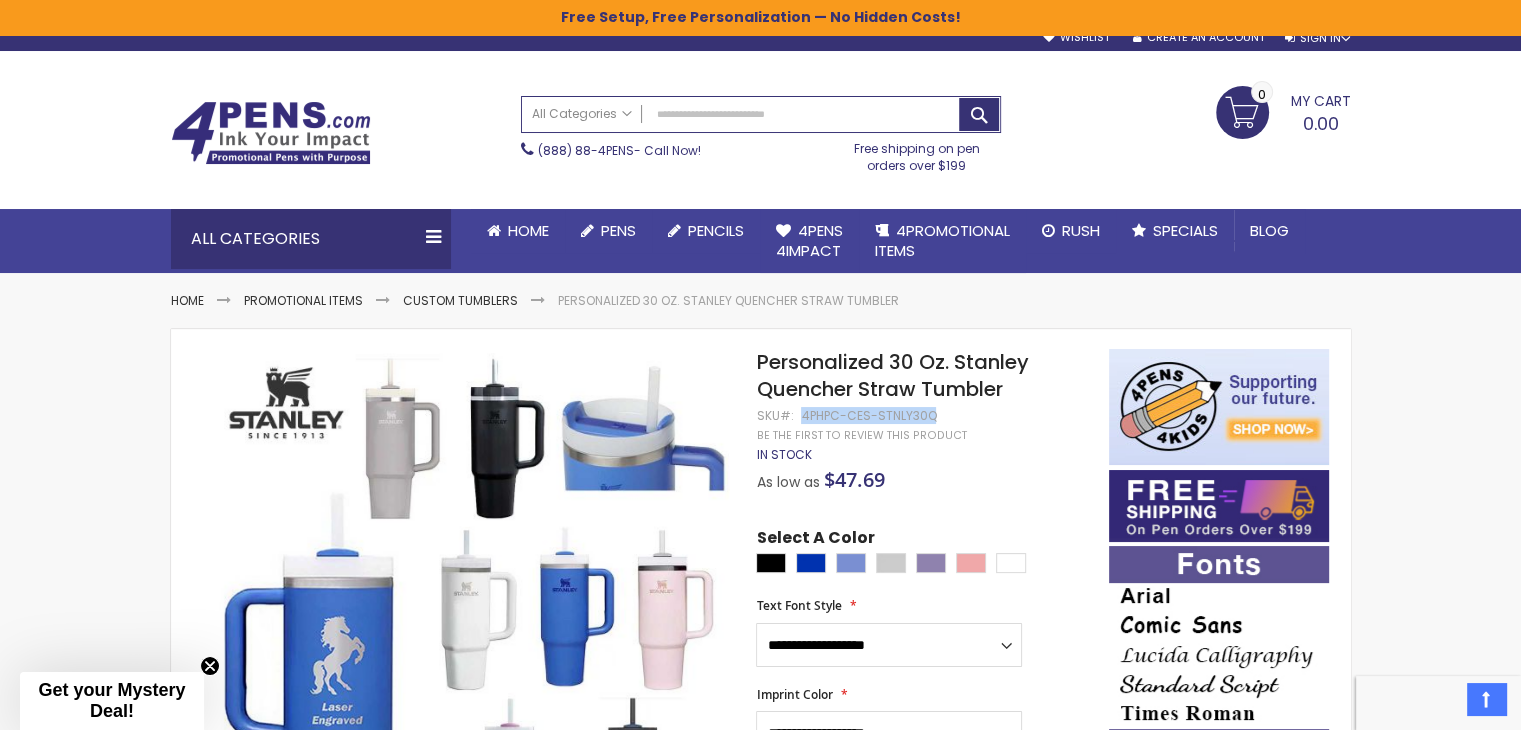 scroll, scrollTop: 0, scrollLeft: 0, axis: both 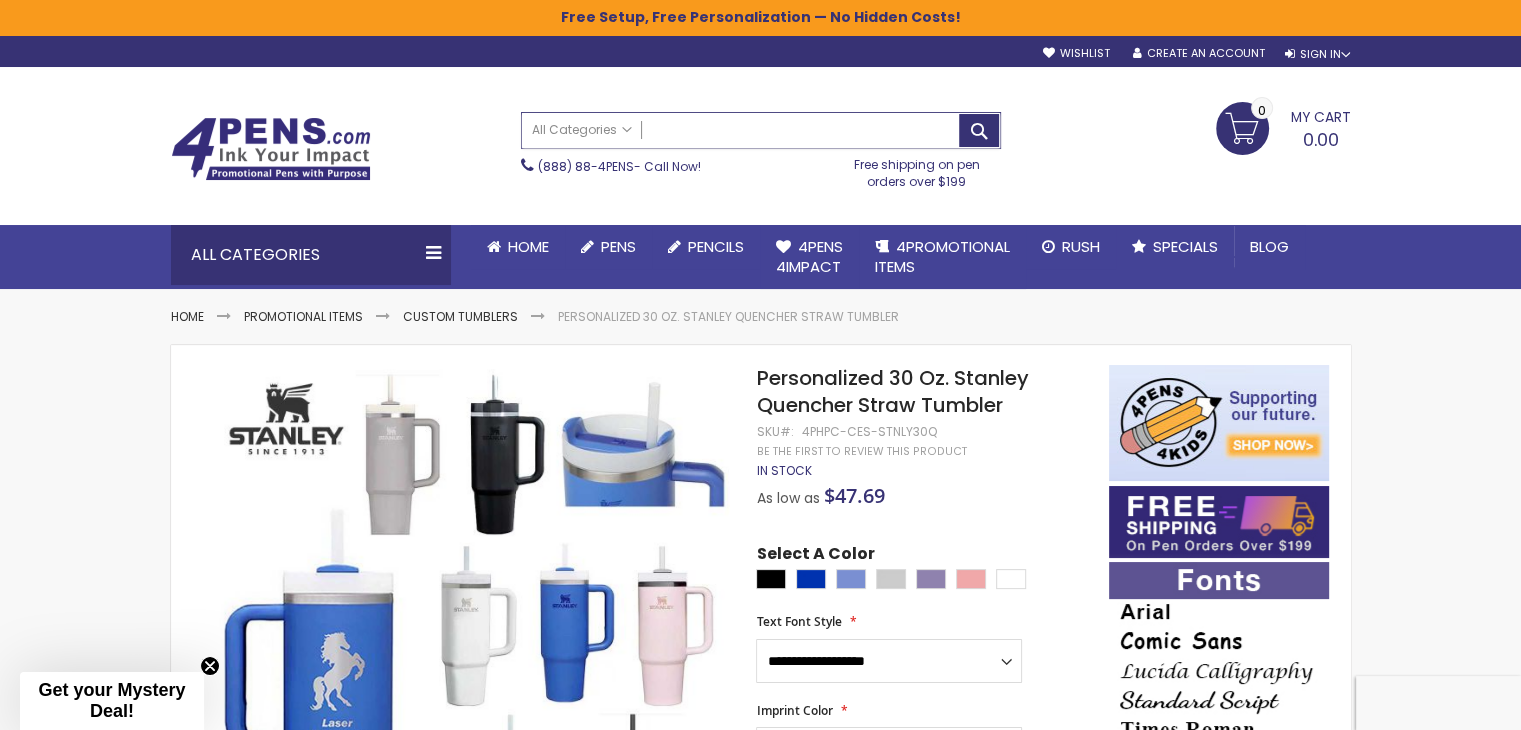 click on "Search" at bounding box center [761, 130] 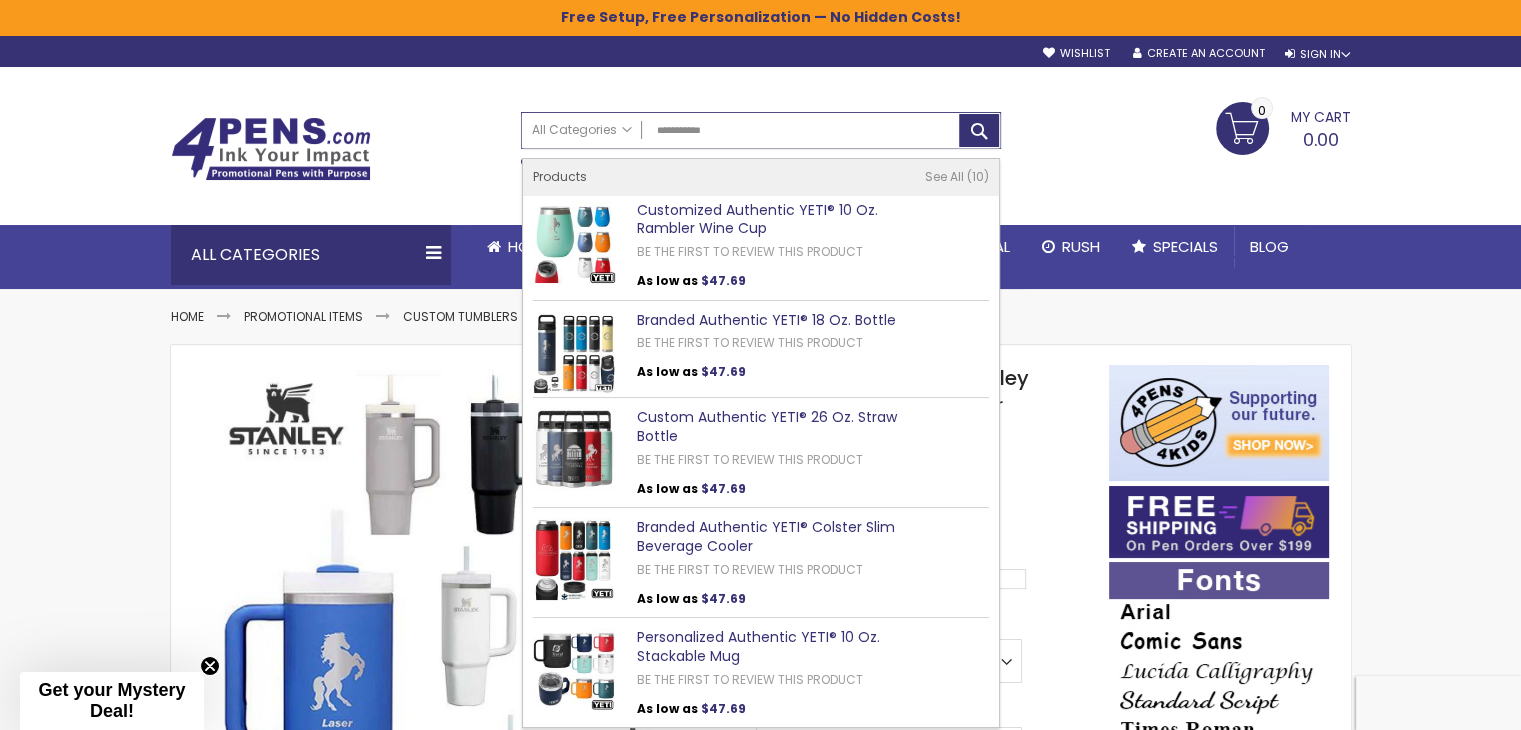 type on "**********" 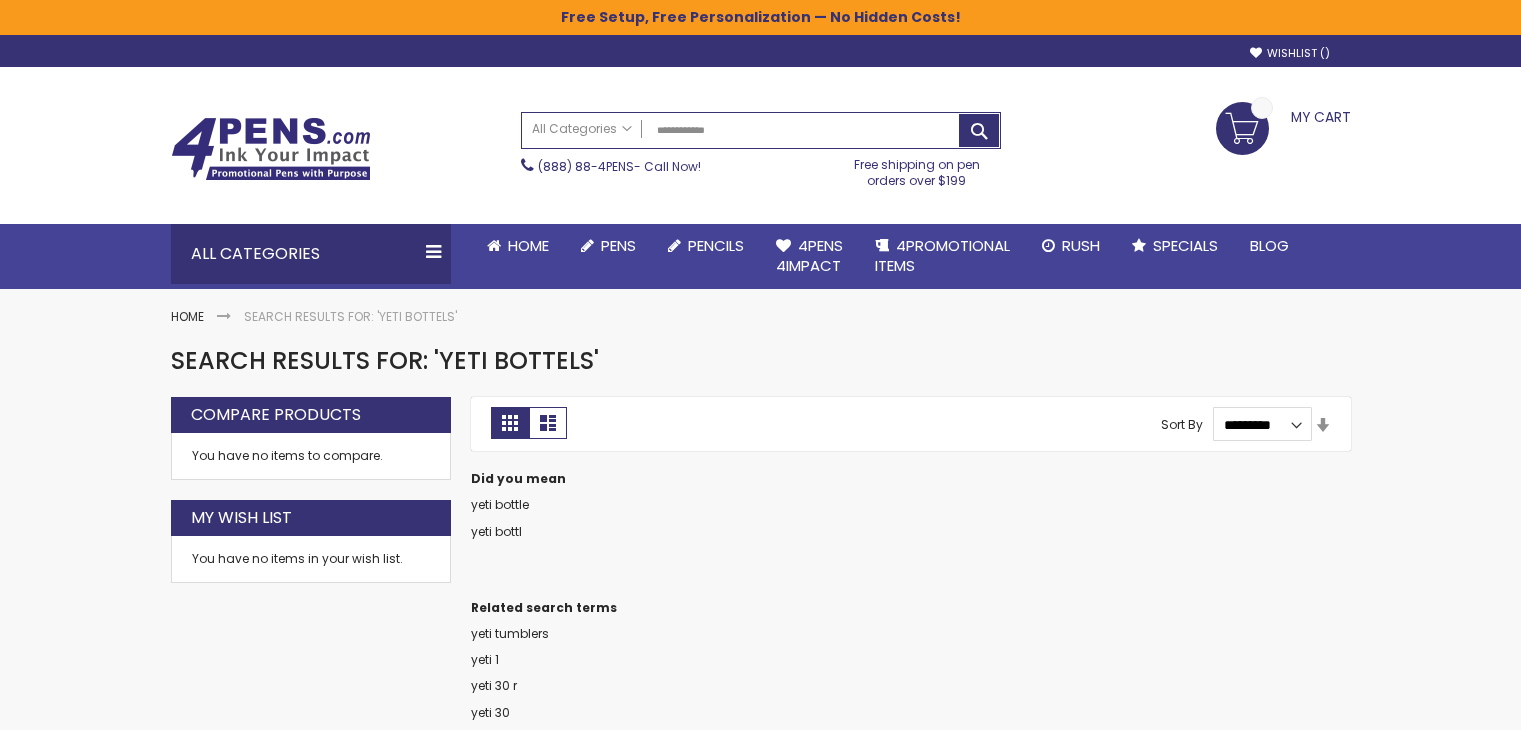 scroll, scrollTop: 0, scrollLeft: 0, axis: both 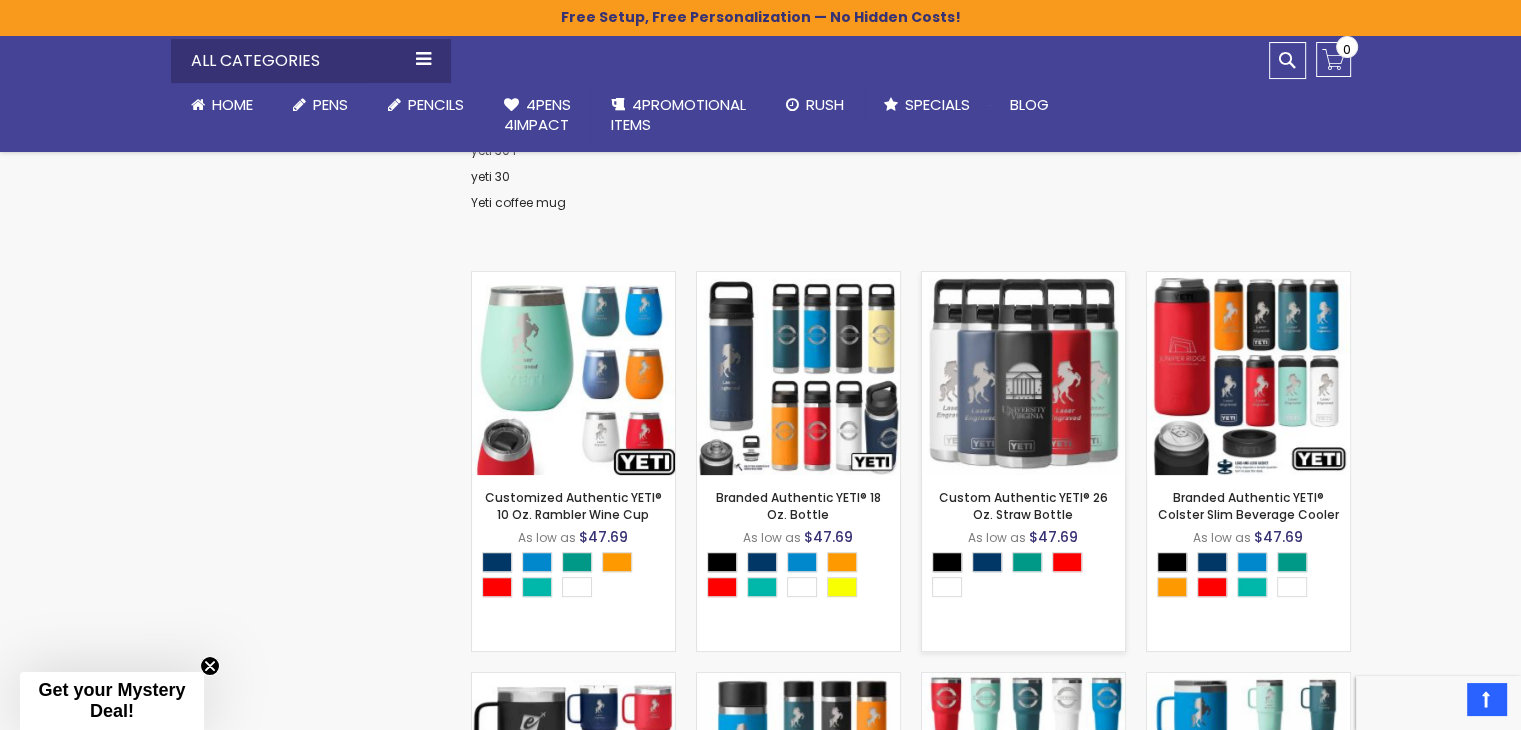 click at bounding box center (1023, 373) 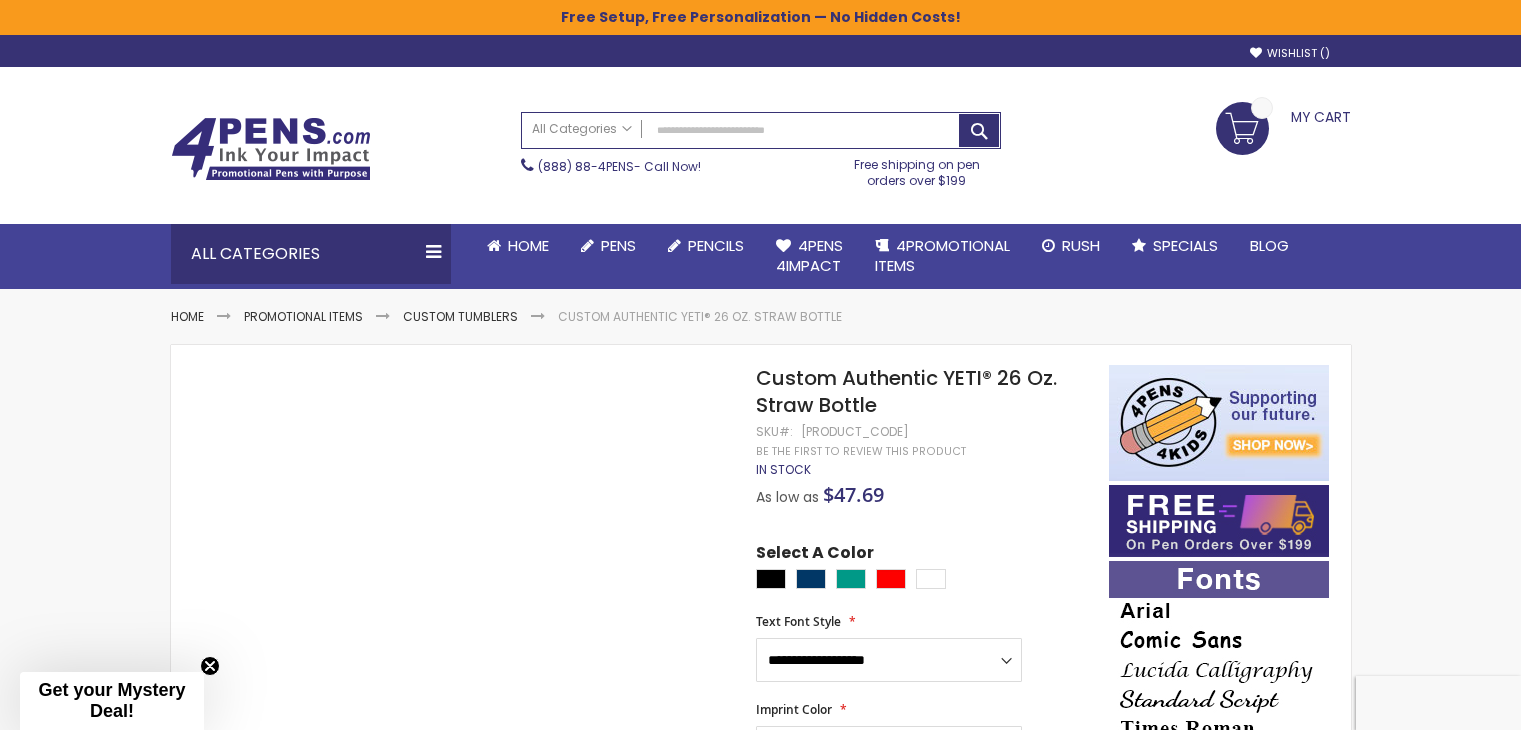 scroll, scrollTop: 0, scrollLeft: 0, axis: both 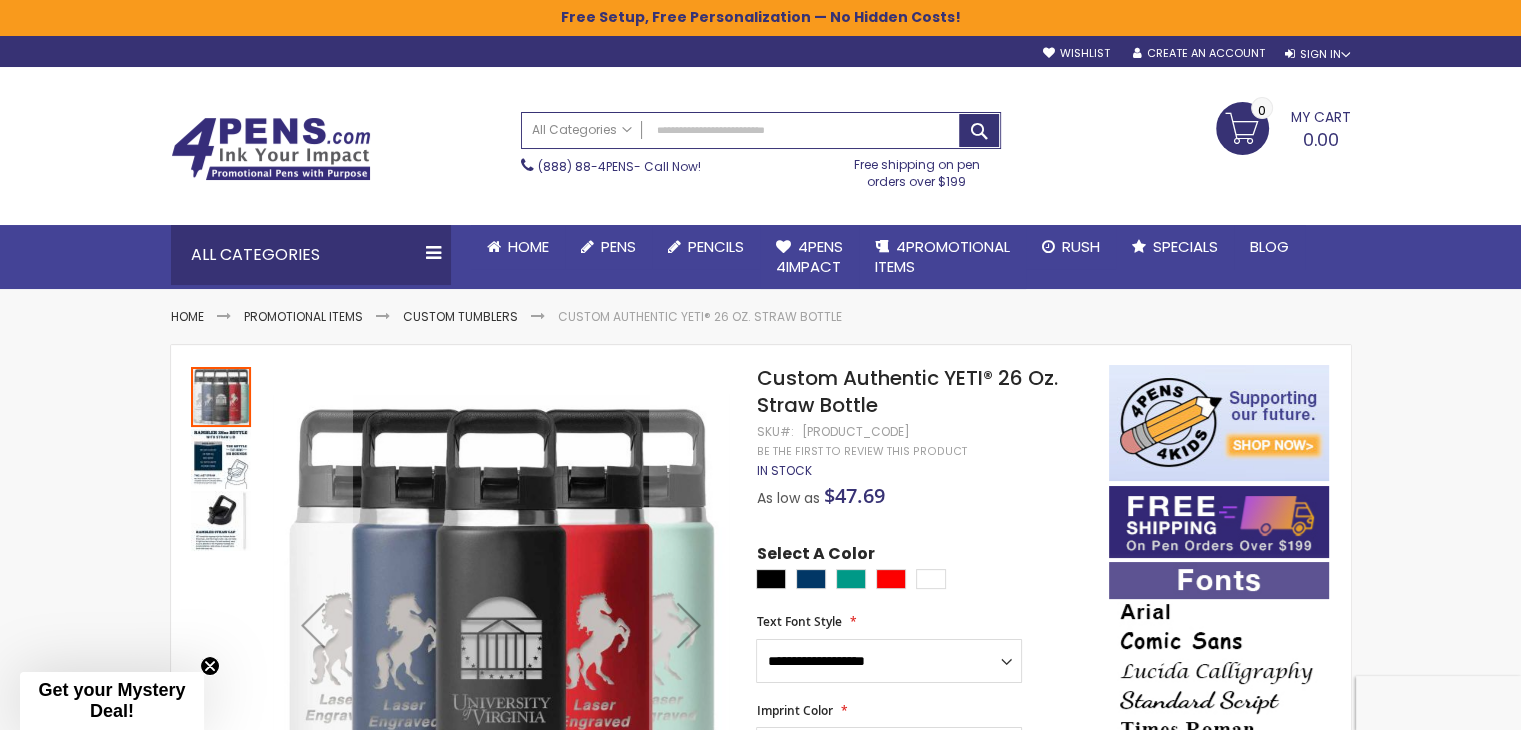 drag, startPoint x: 922, startPoint y: 430, endPoint x: 802, endPoint y: 433, distance: 120.03749 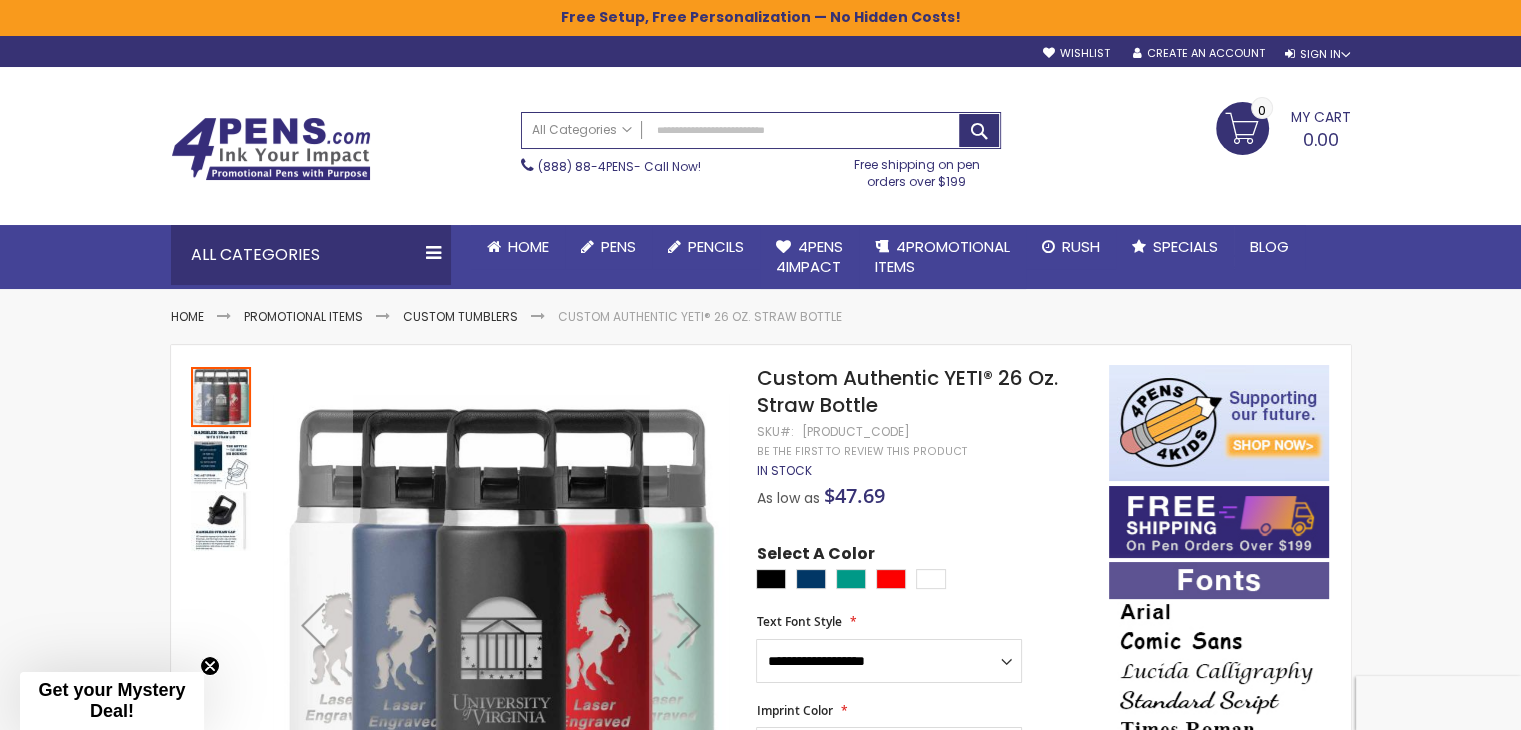 copy on "4PHPC-CES-YETI26SB" 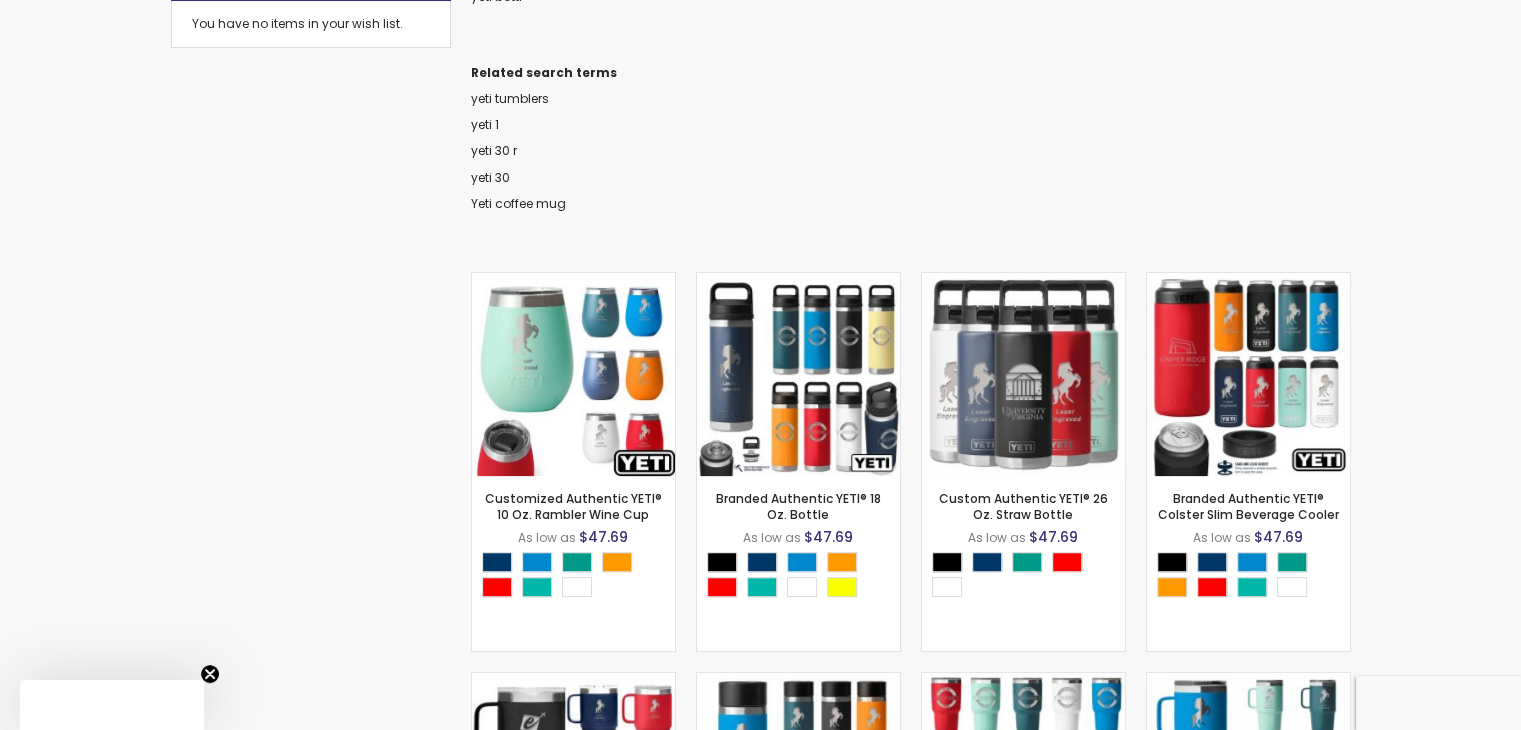 scroll, scrollTop: 535, scrollLeft: 0, axis: vertical 